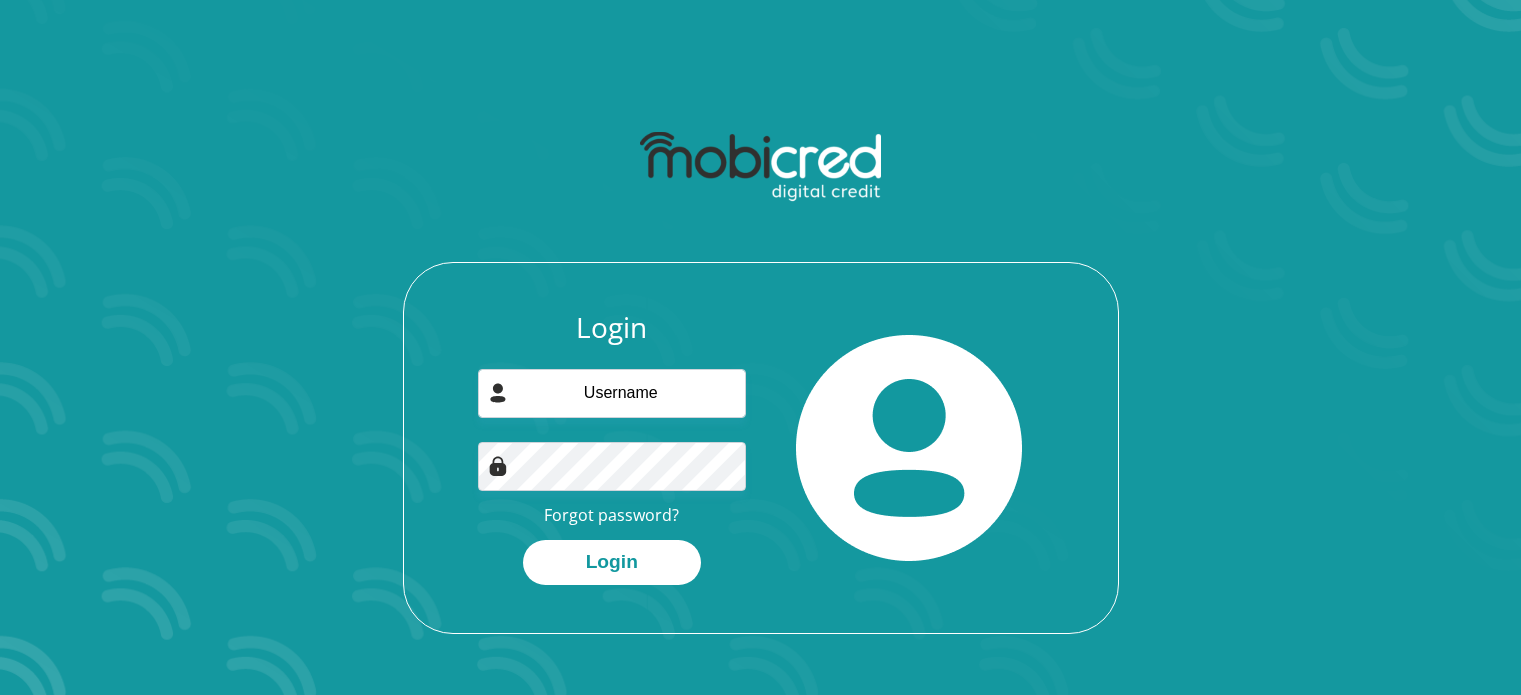 scroll, scrollTop: 0, scrollLeft: 0, axis: both 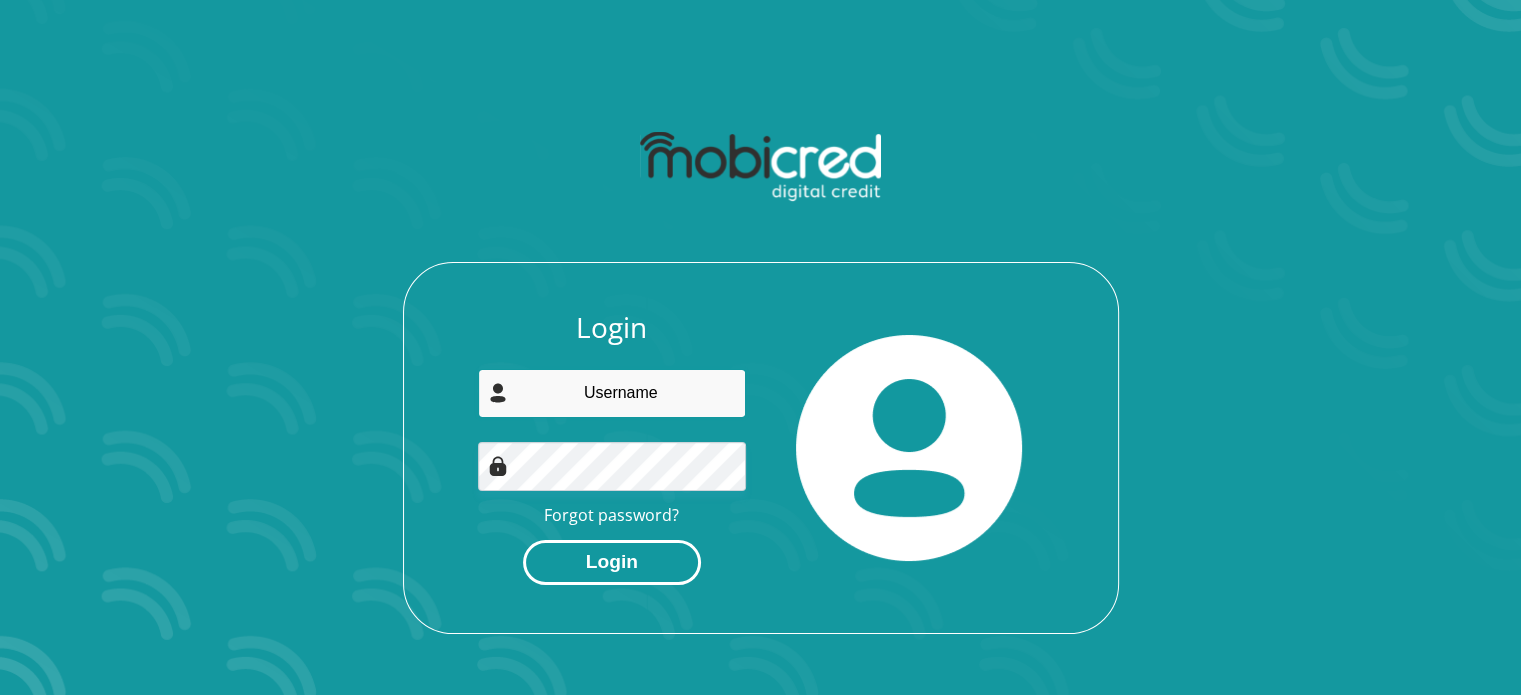 type on "[EMAIL]" 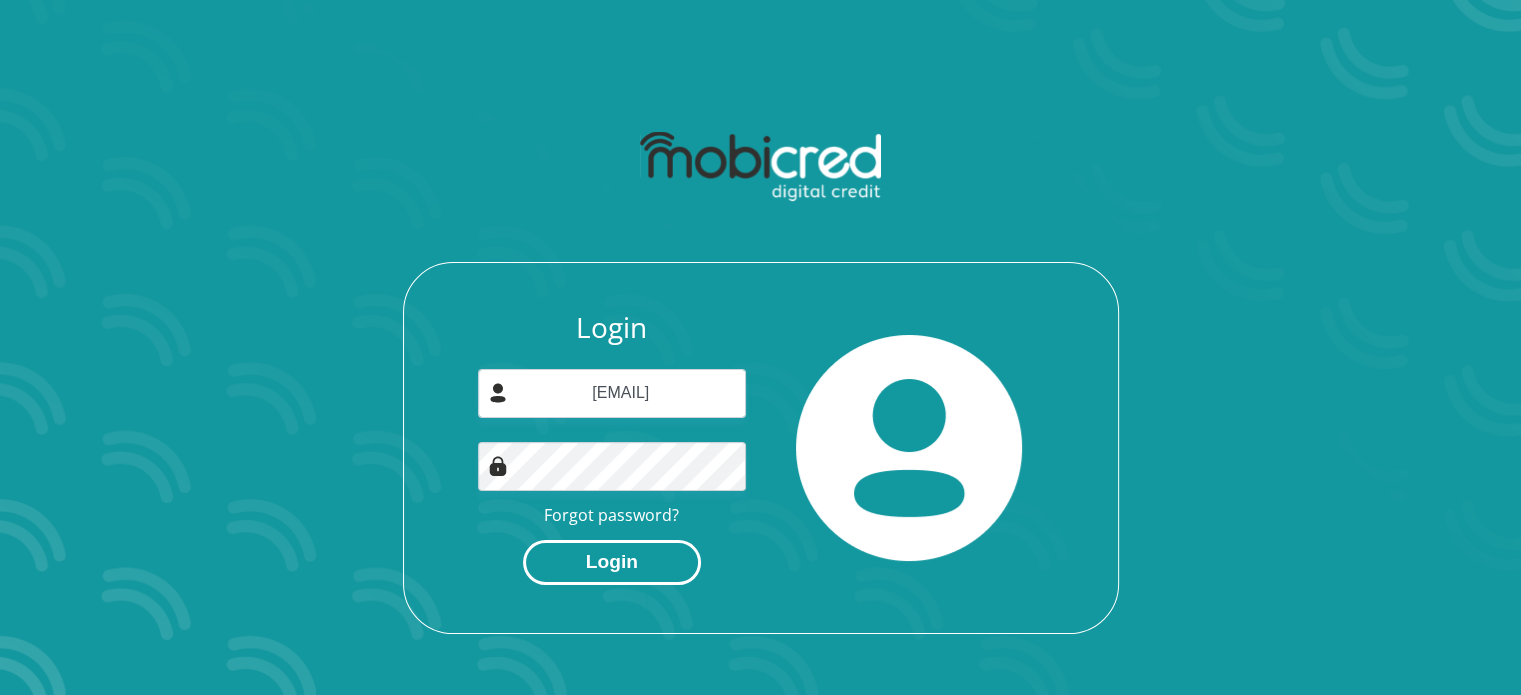 click on "Login" at bounding box center (612, 562) 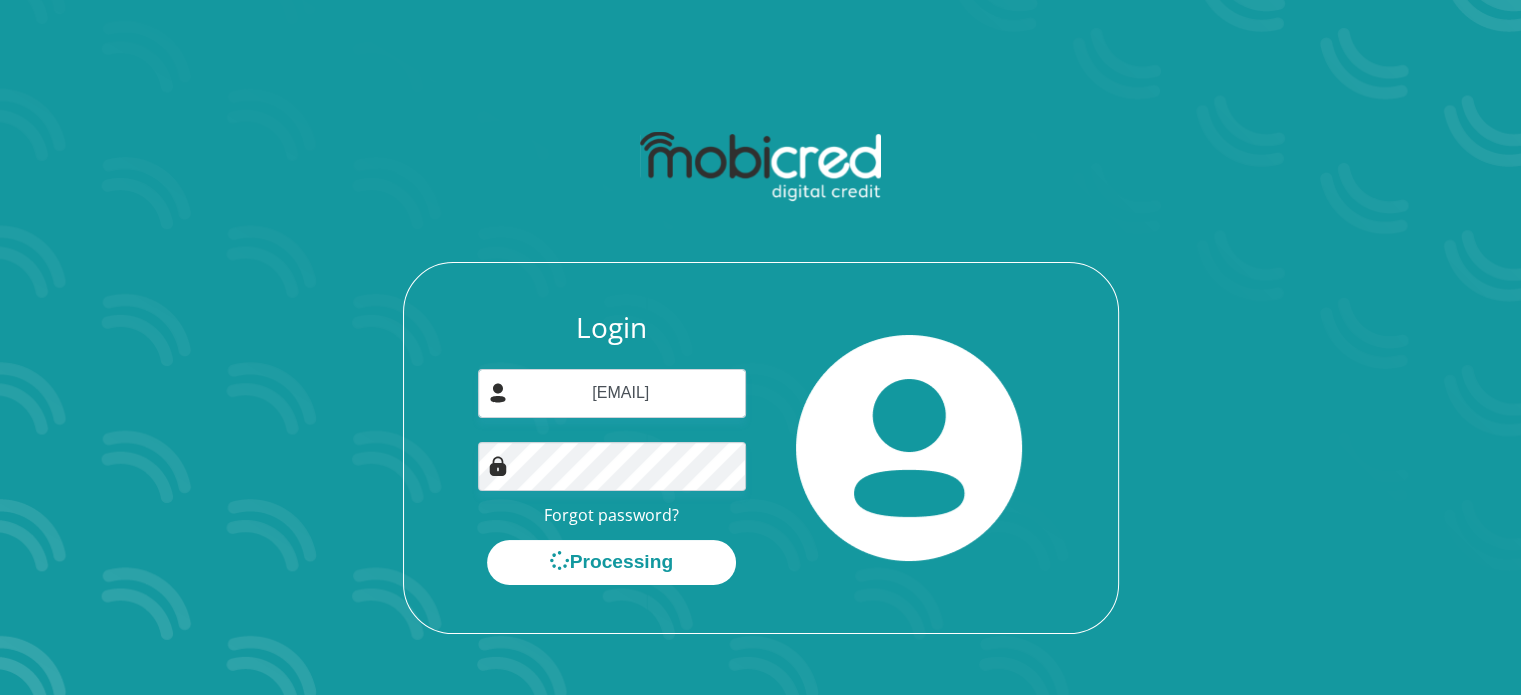 scroll, scrollTop: 0, scrollLeft: 0, axis: both 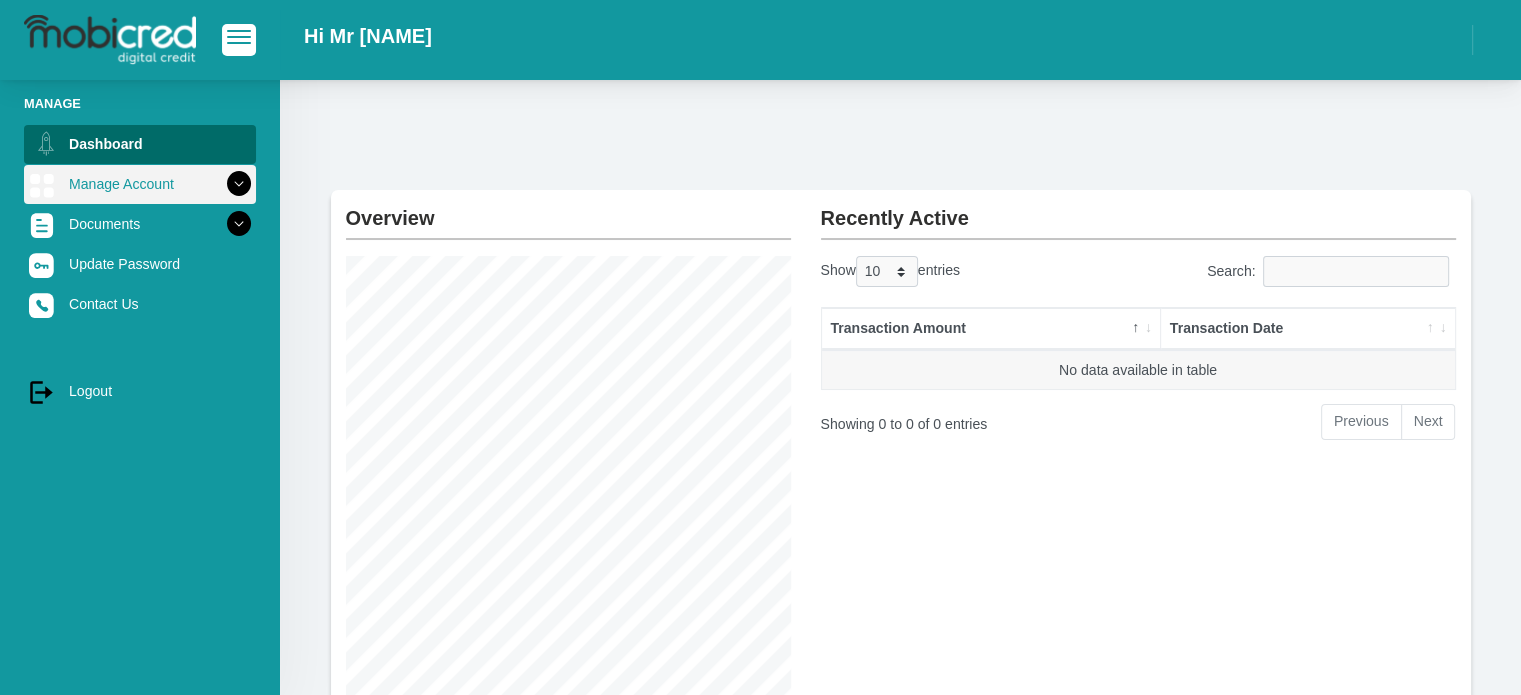 click on "Manage Account" at bounding box center (140, 184) 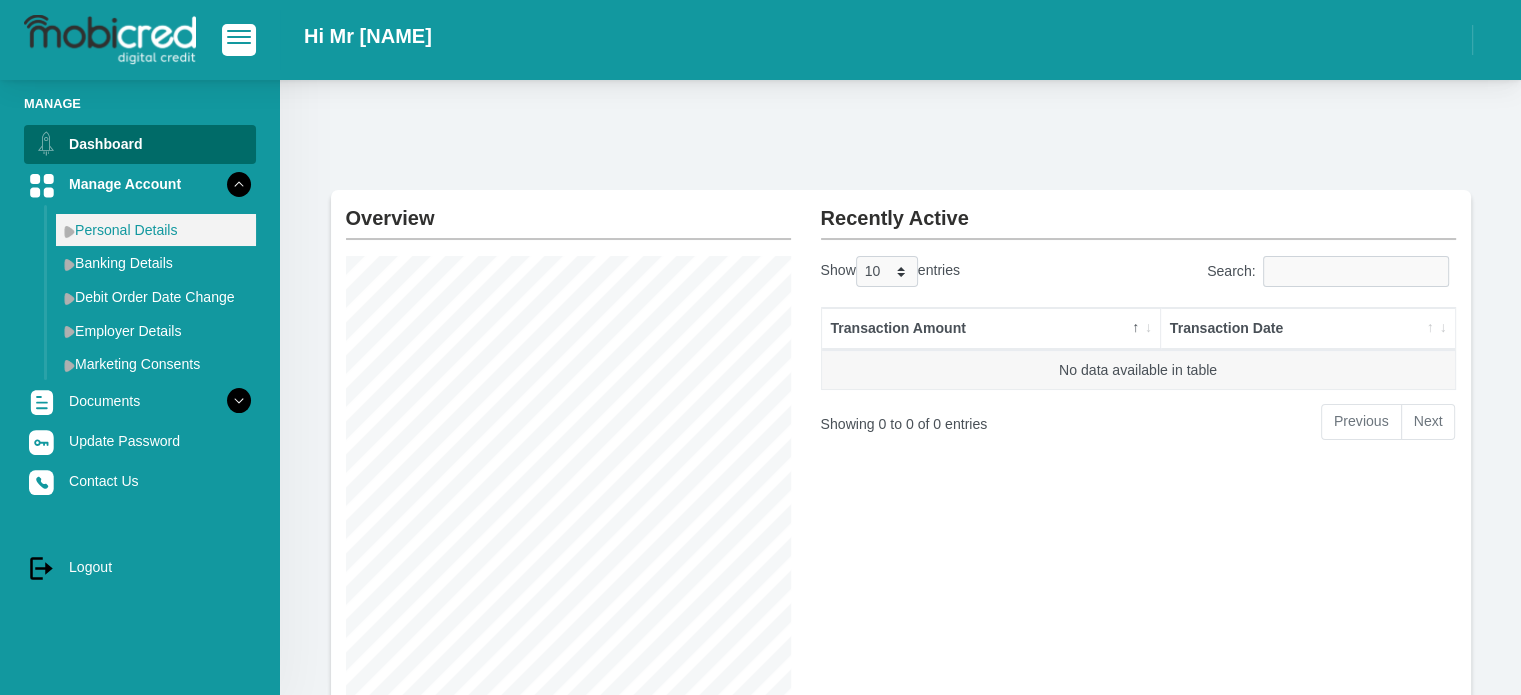 click on "Personal Details" at bounding box center (156, 230) 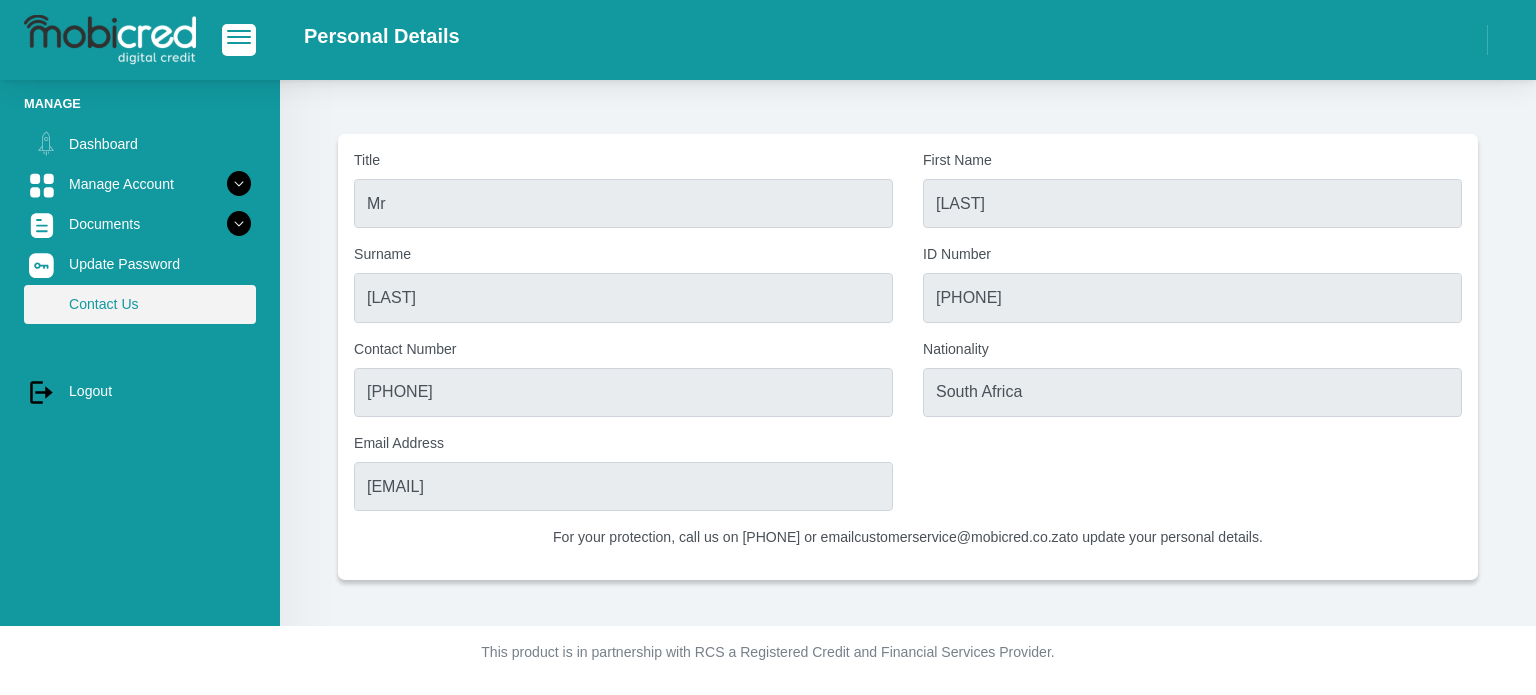 scroll, scrollTop: 0, scrollLeft: 0, axis: both 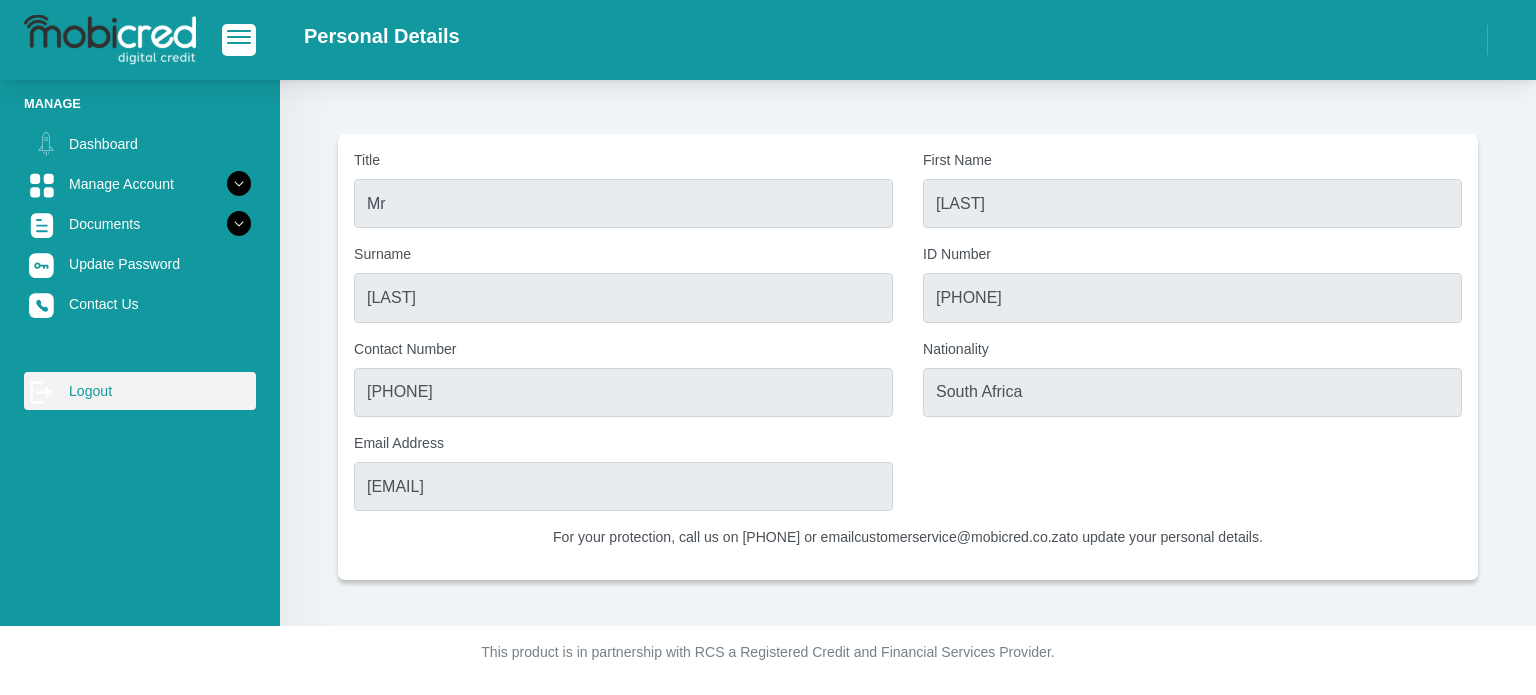 click on "log out
Logout" at bounding box center [140, 391] 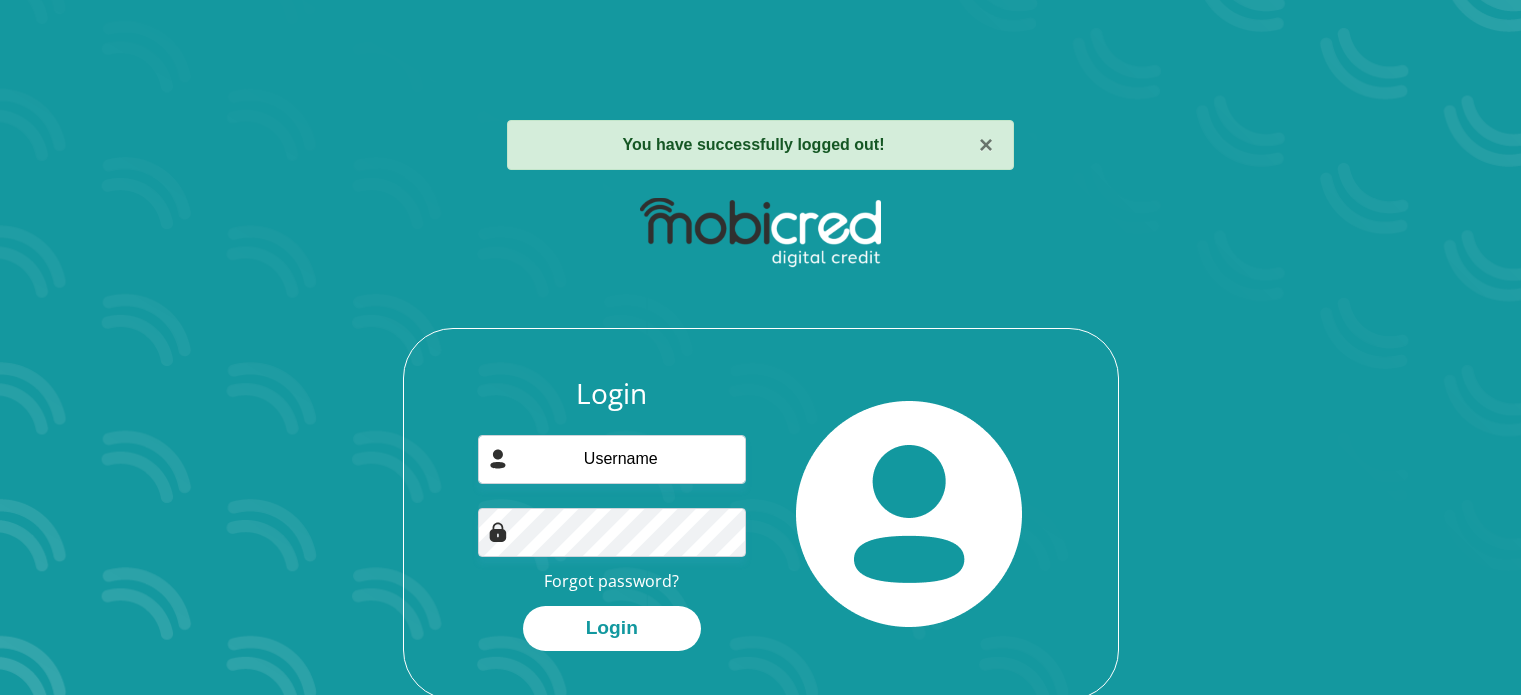 scroll, scrollTop: 0, scrollLeft: 0, axis: both 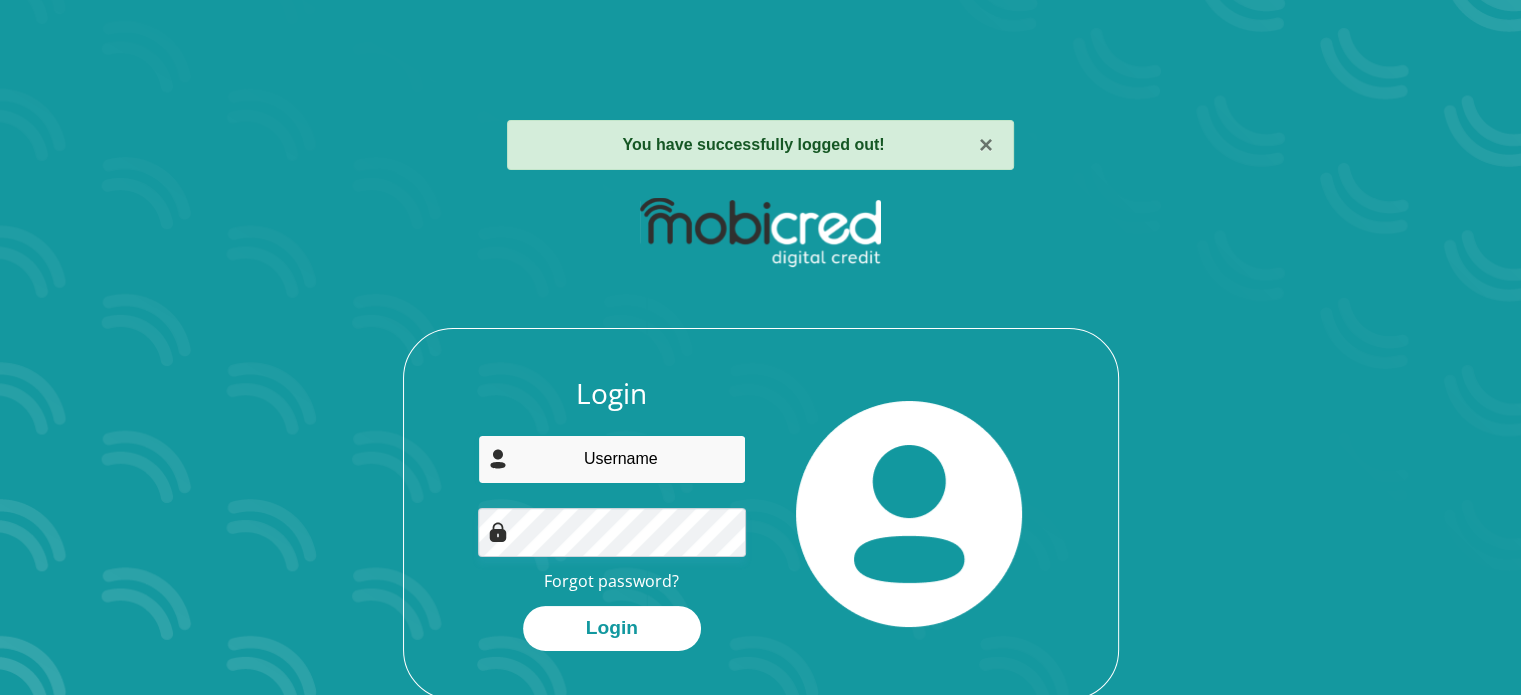 type on "[EMAIL]" 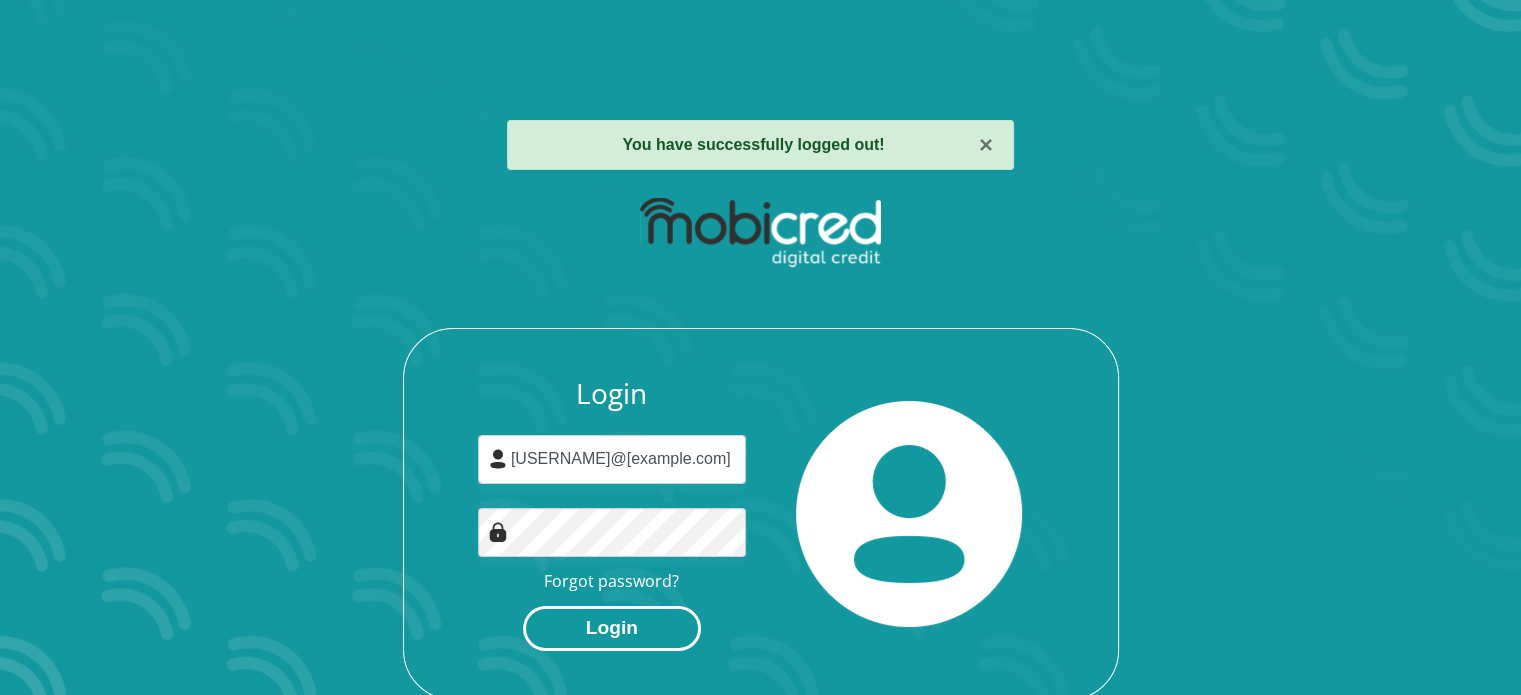 click on "Login" at bounding box center (612, 628) 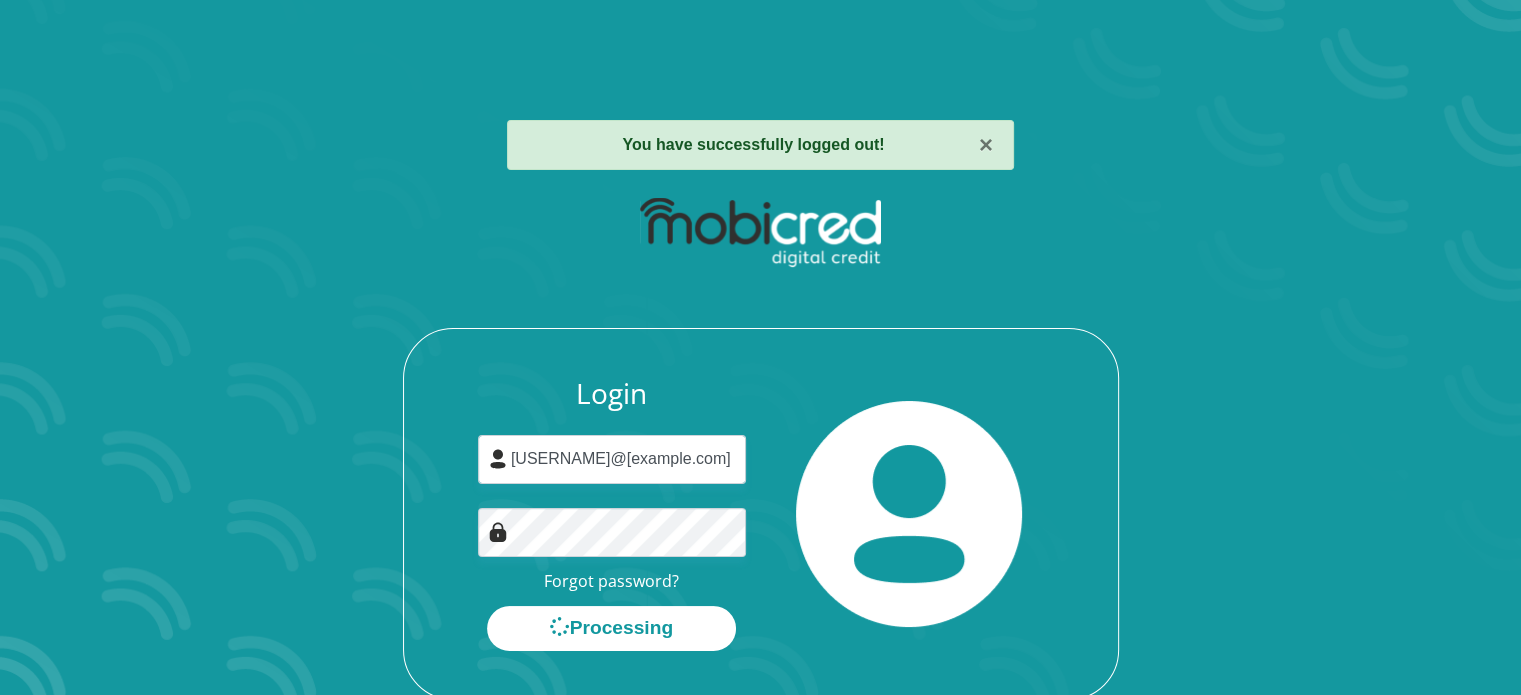 scroll, scrollTop: 0, scrollLeft: 0, axis: both 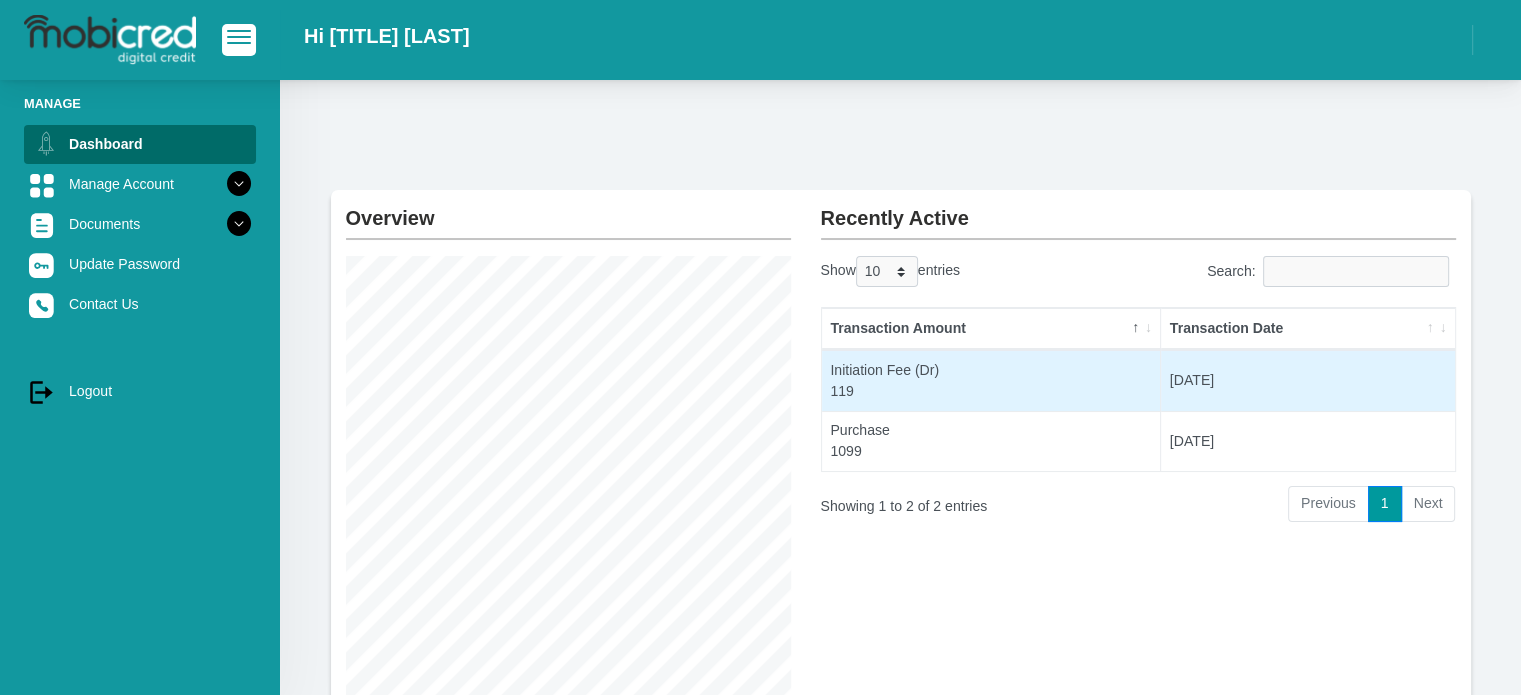 click on "Initiation Fee (Dr) 119" at bounding box center [991, 380] 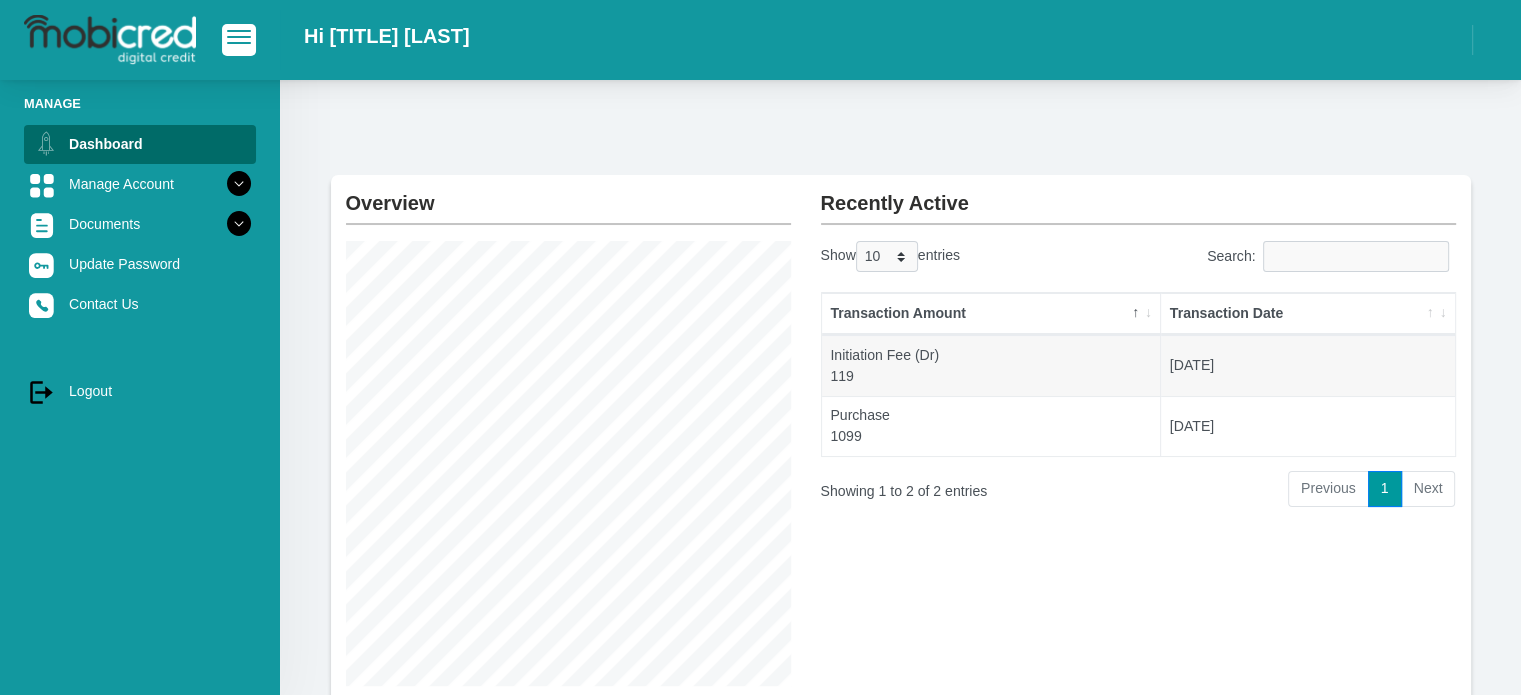 scroll, scrollTop: 0, scrollLeft: 0, axis: both 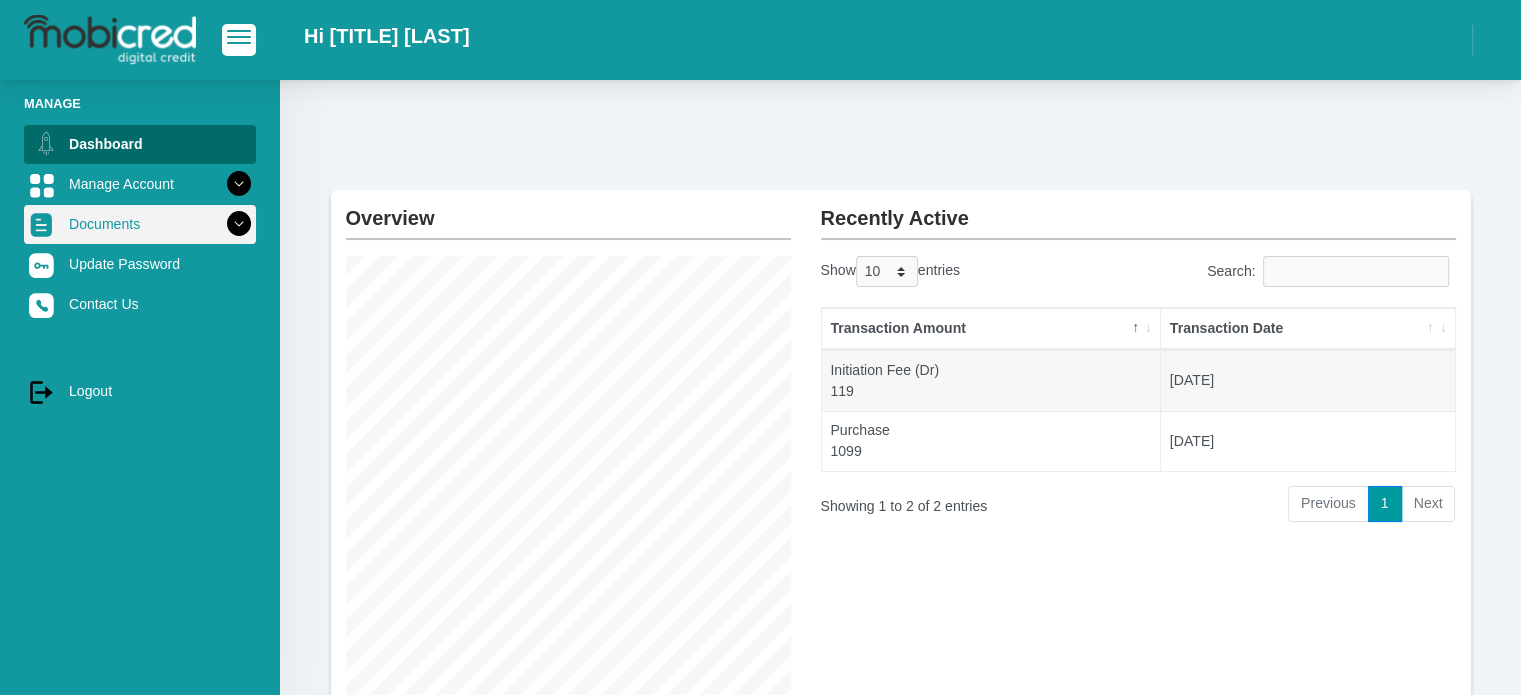 click on "Documents" at bounding box center [140, 224] 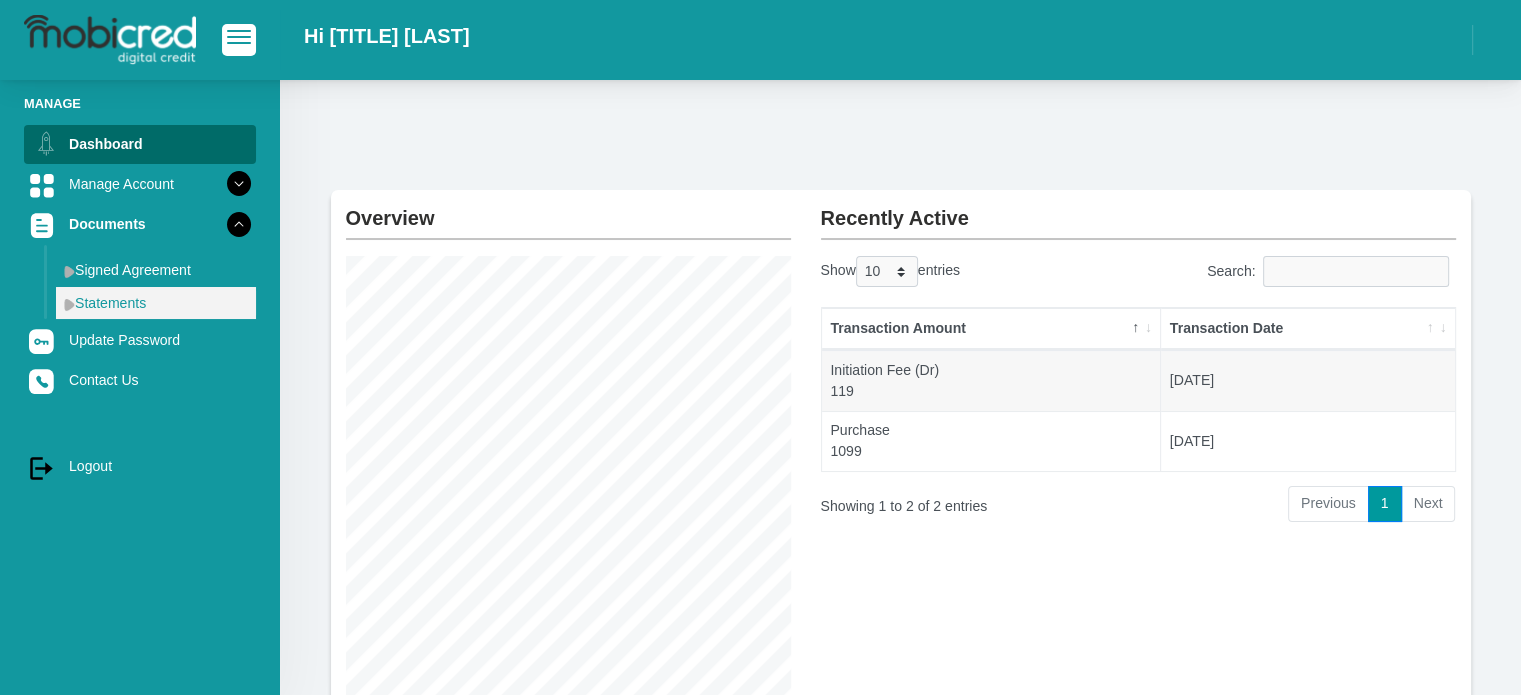 click on "Statements" at bounding box center (156, 303) 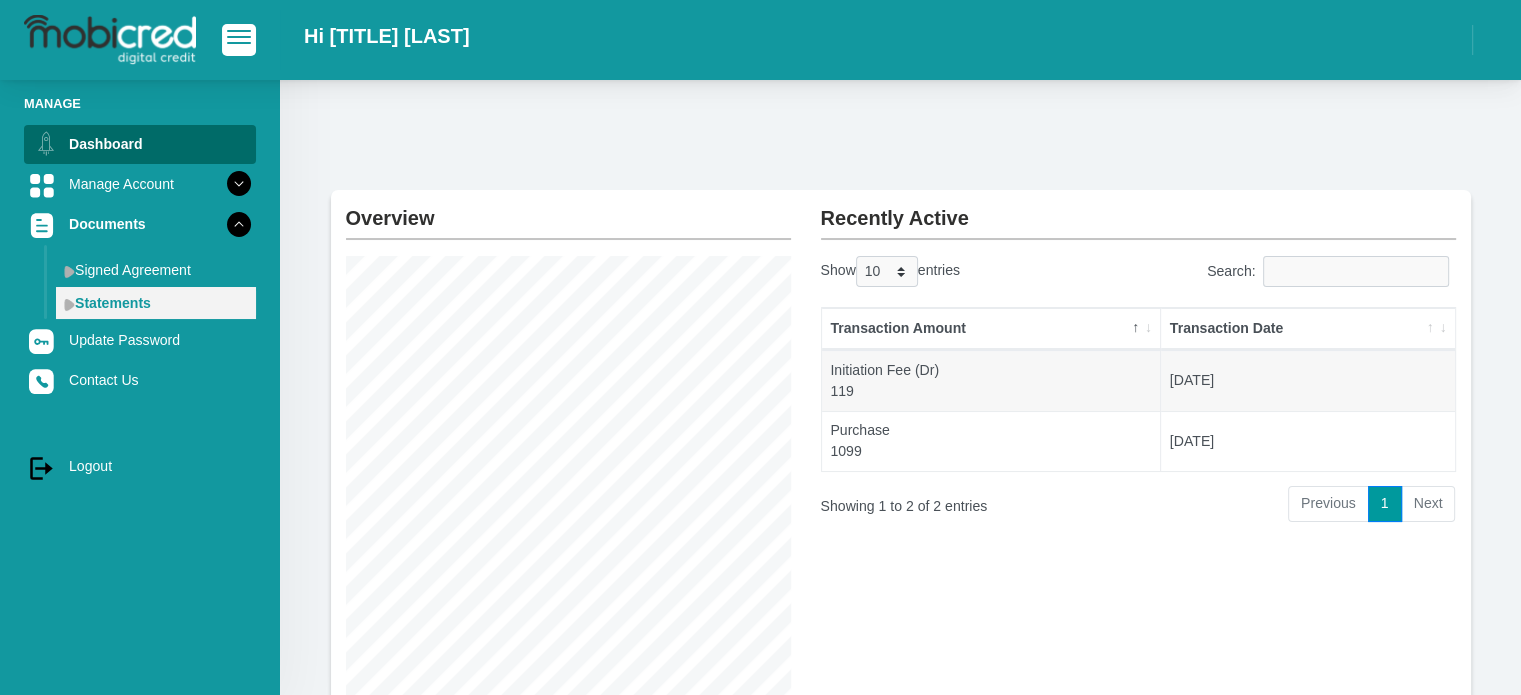 click on "Statements" at bounding box center (156, 303) 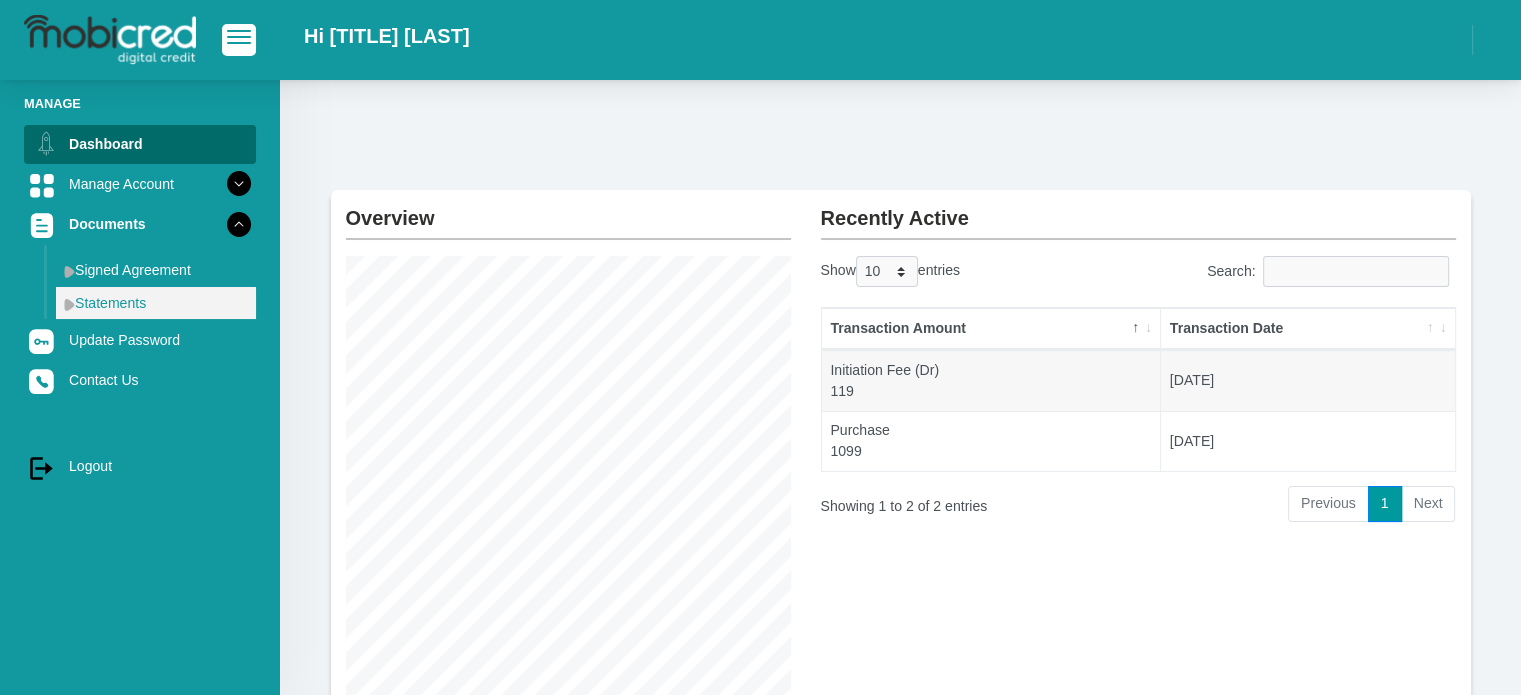 click on "Statements" at bounding box center (156, 303) 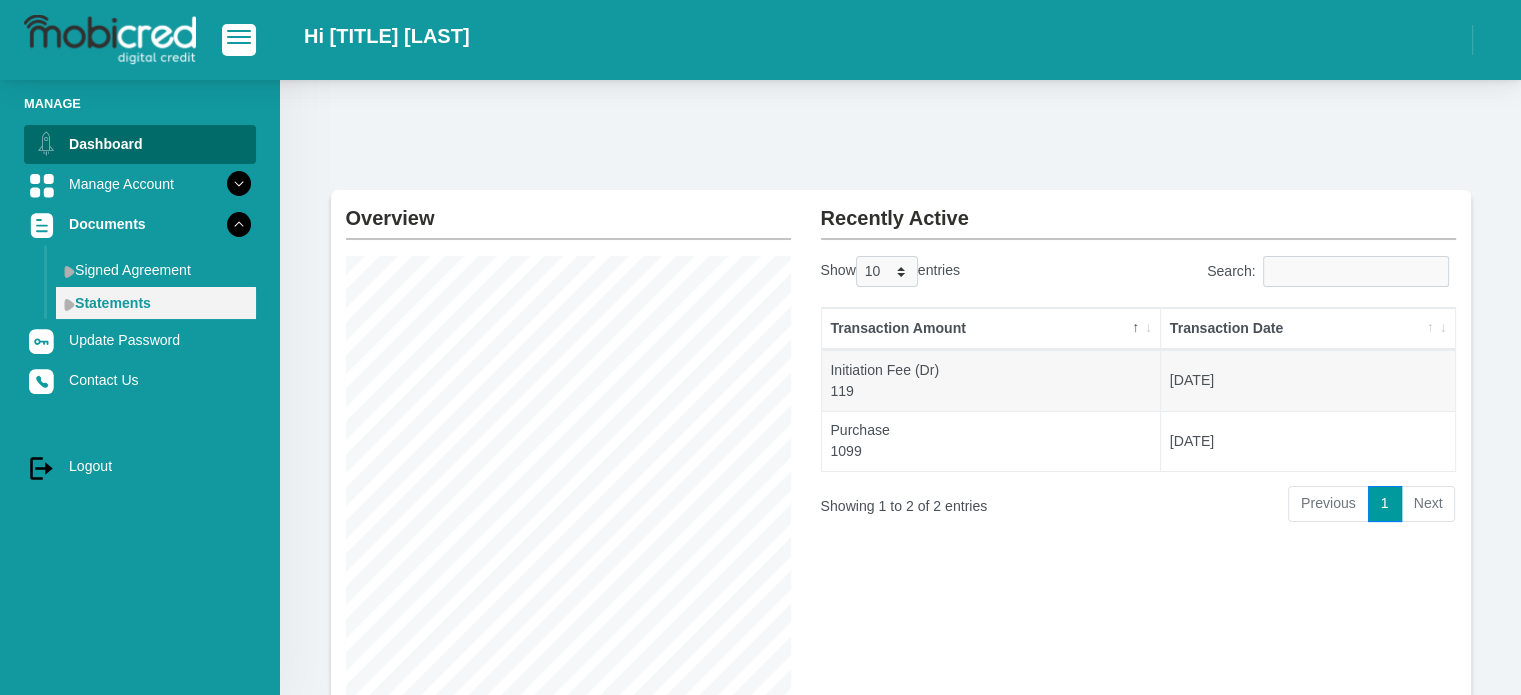 click on "Statements" at bounding box center (156, 303) 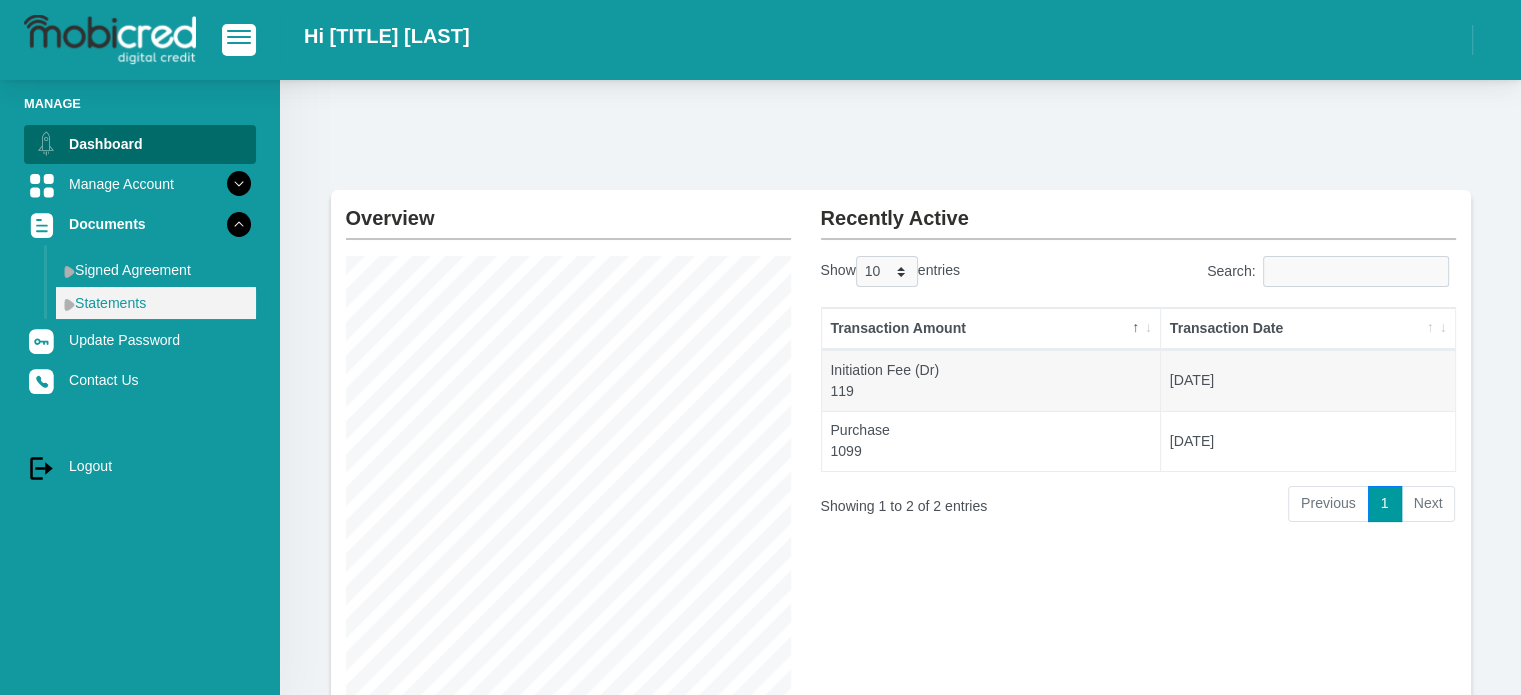 click on "Statements" at bounding box center [156, 303] 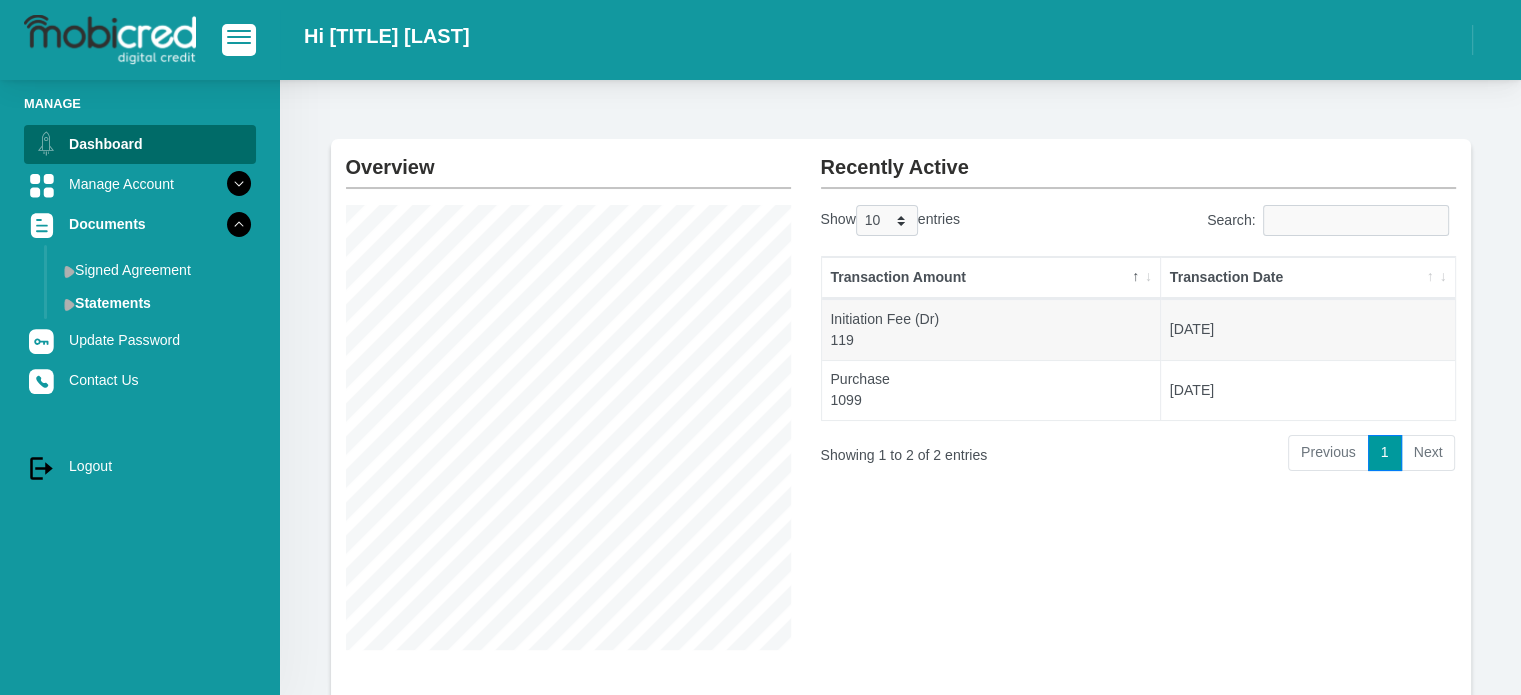 scroll, scrollTop: 0, scrollLeft: 0, axis: both 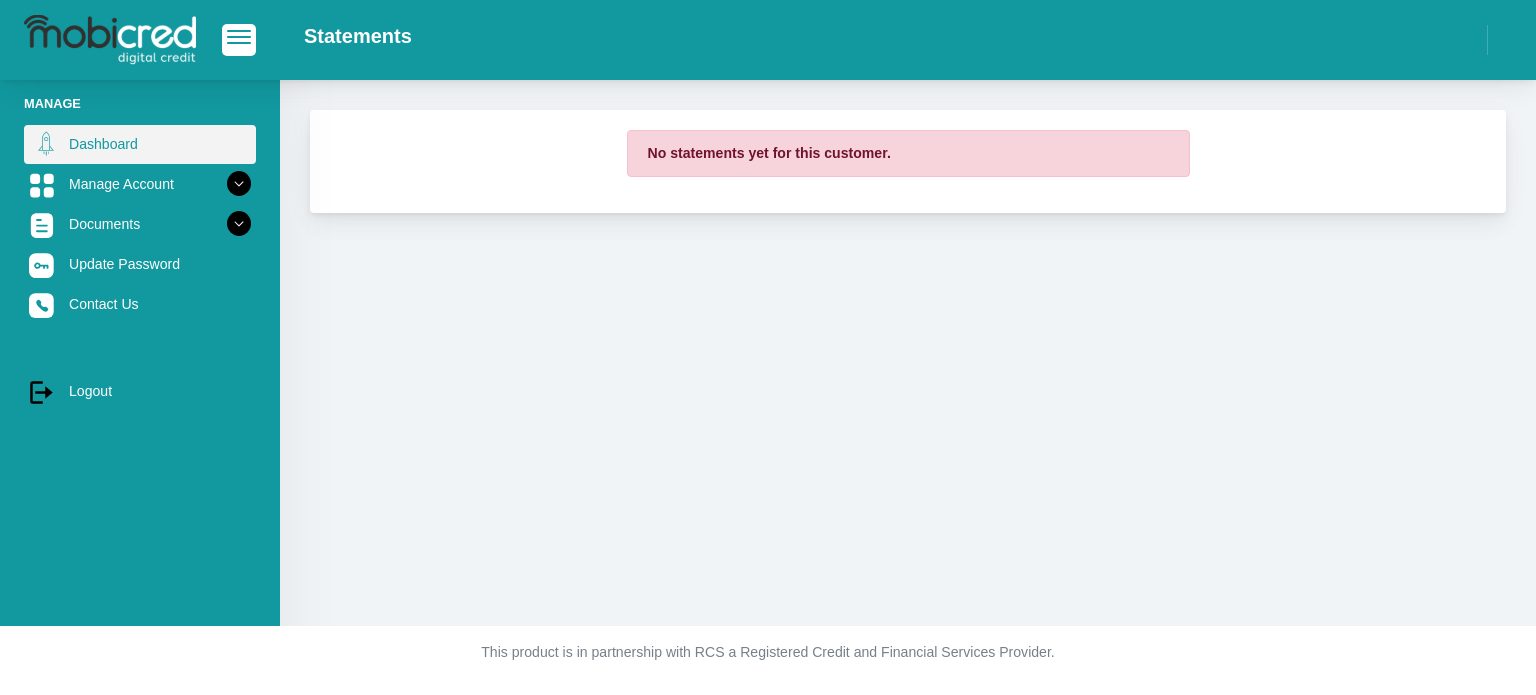 click on "Dashboard" at bounding box center [140, 144] 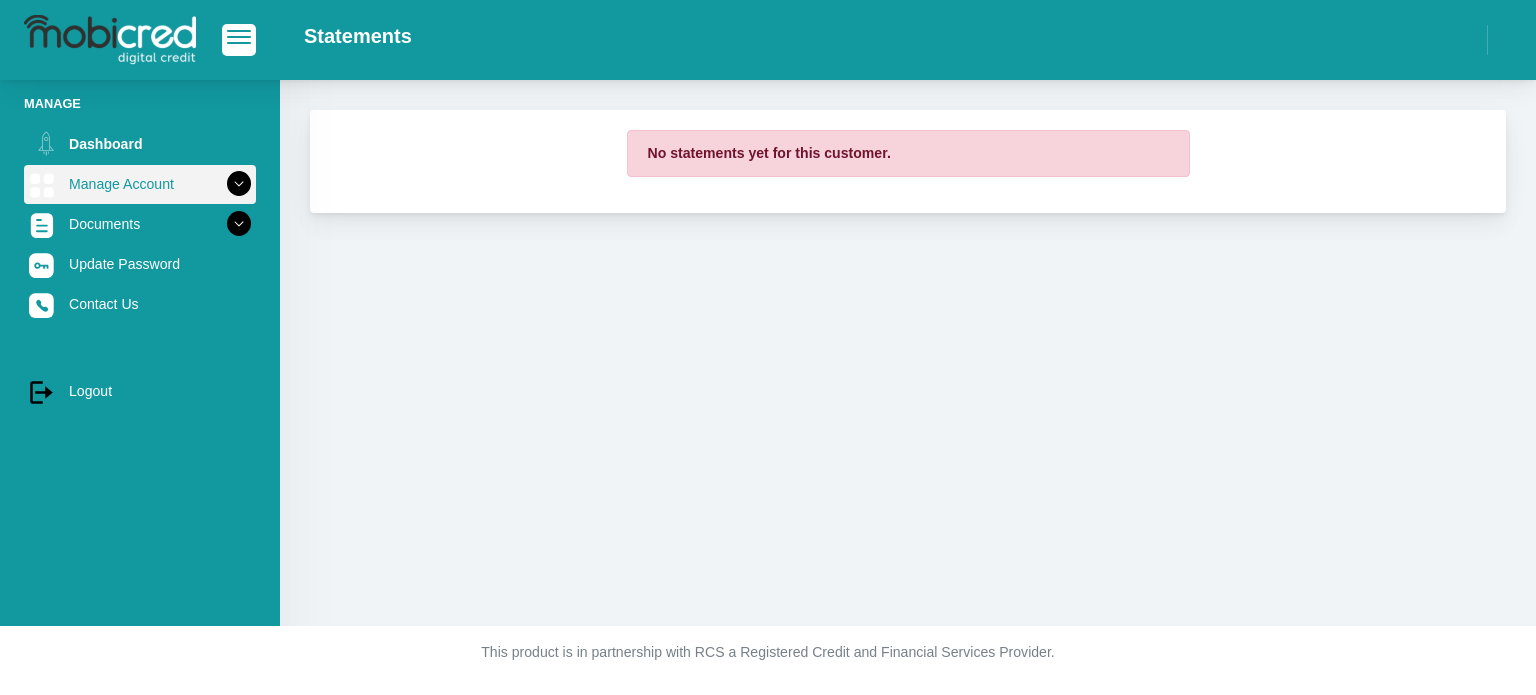 click on "Manage Account" at bounding box center (140, 184) 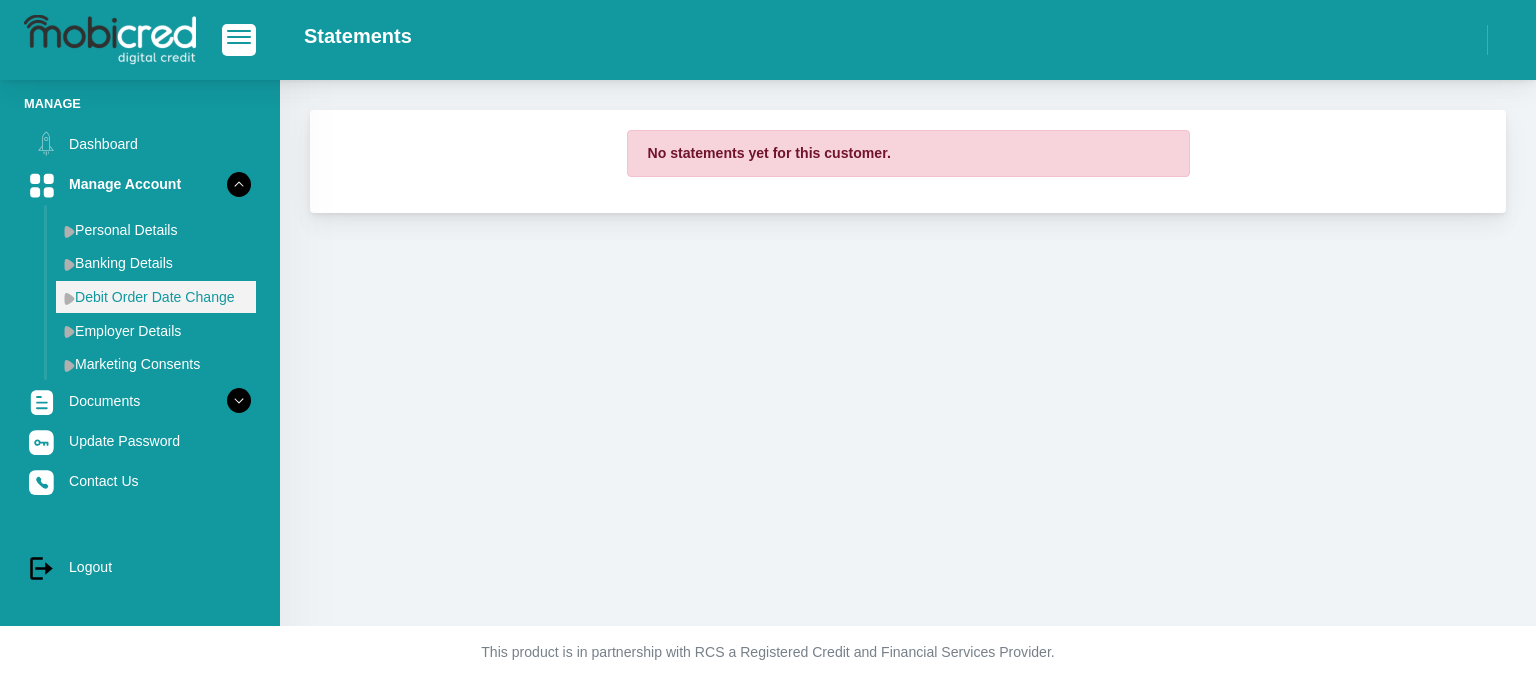click on "Debit Order Date Change" at bounding box center [156, 297] 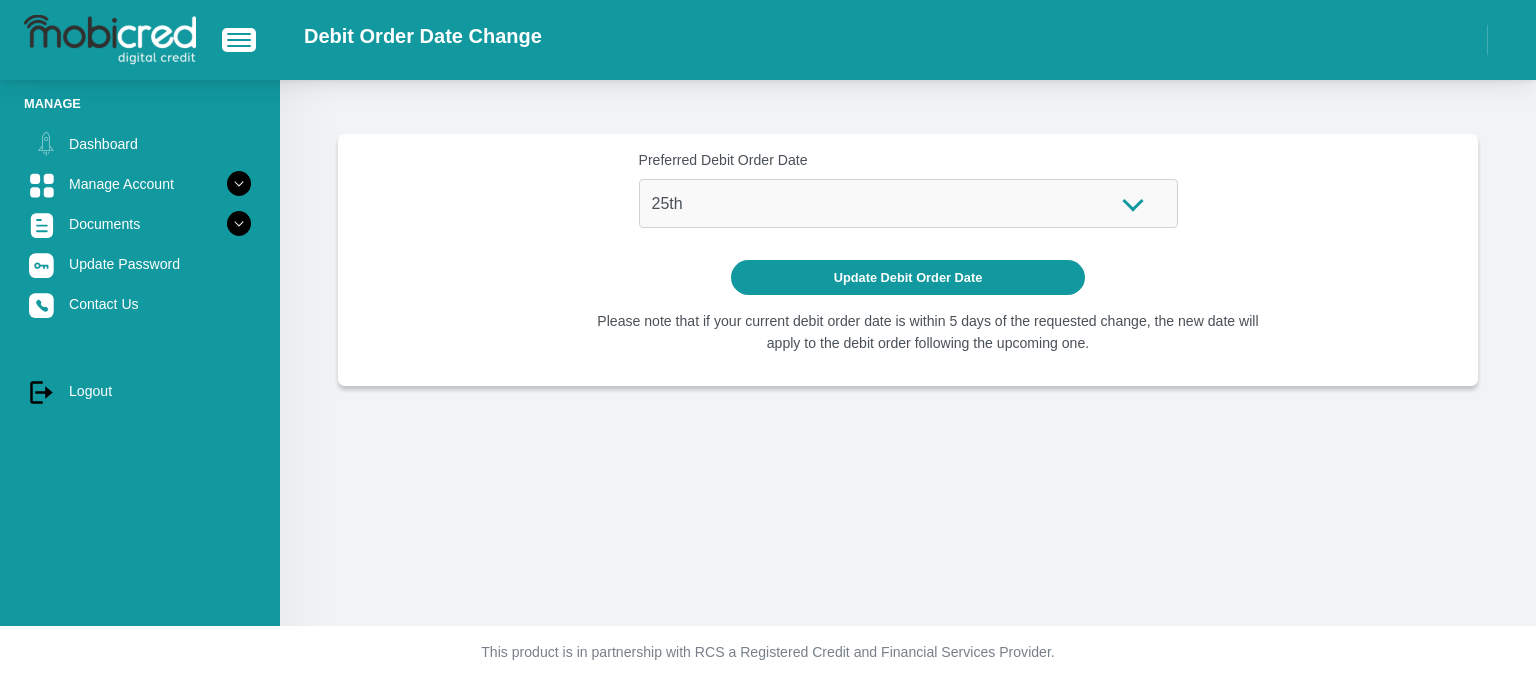 scroll, scrollTop: 0, scrollLeft: 0, axis: both 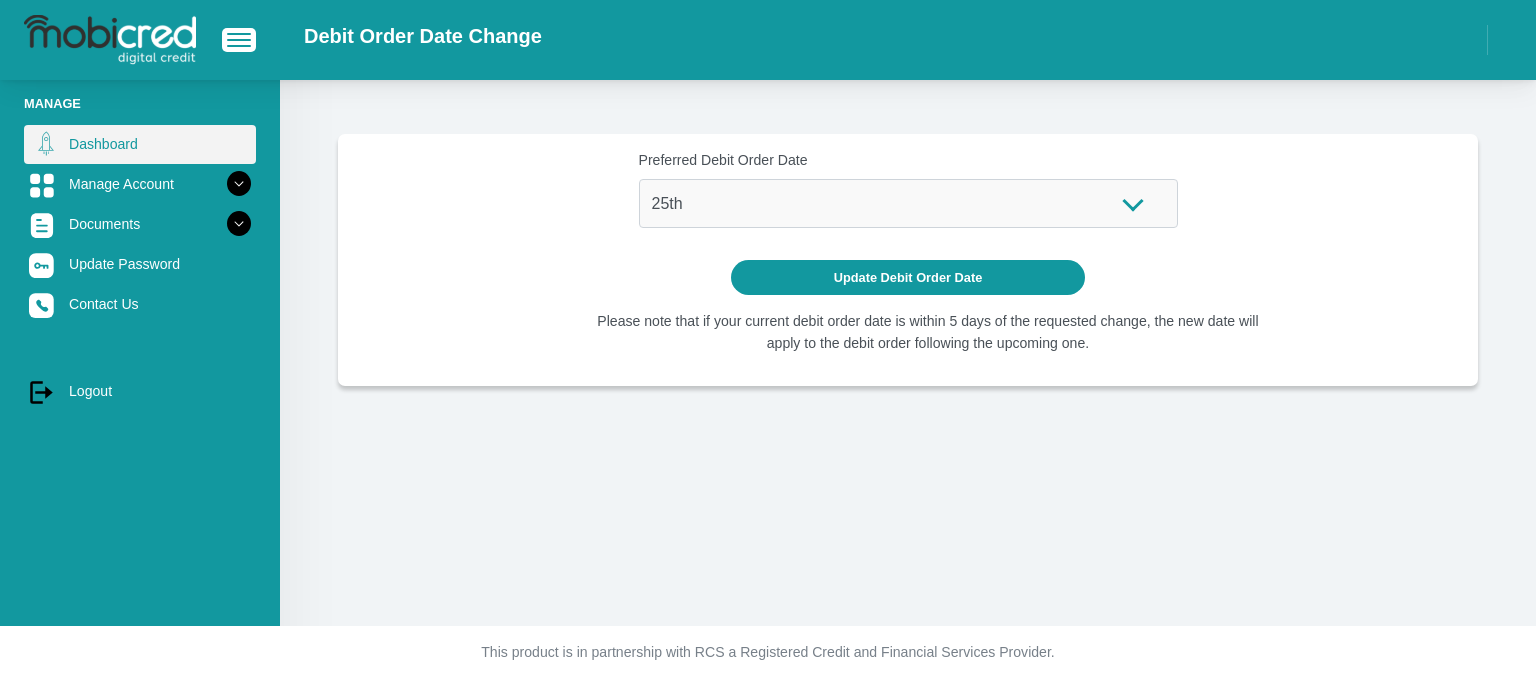 click on "Dashboard" at bounding box center (140, 144) 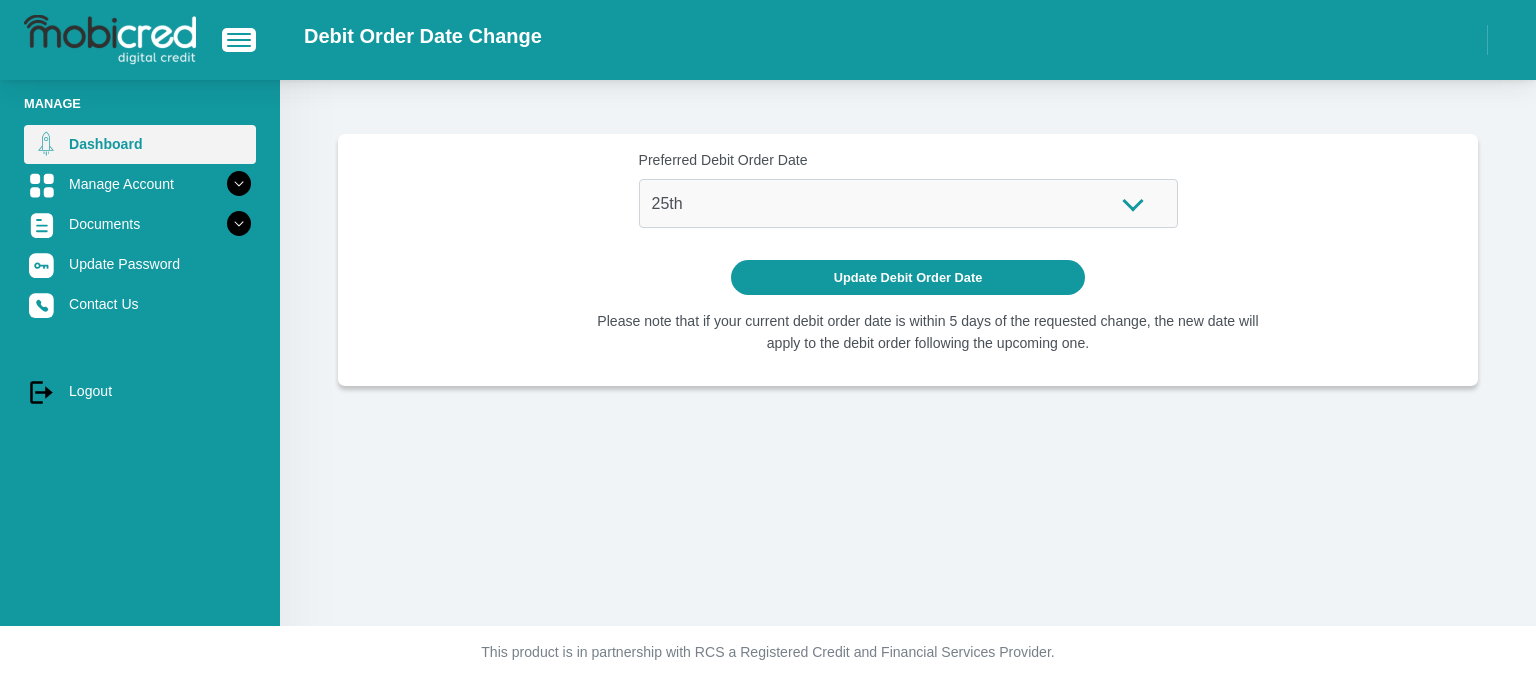 click on "Dashboard" at bounding box center [140, 144] 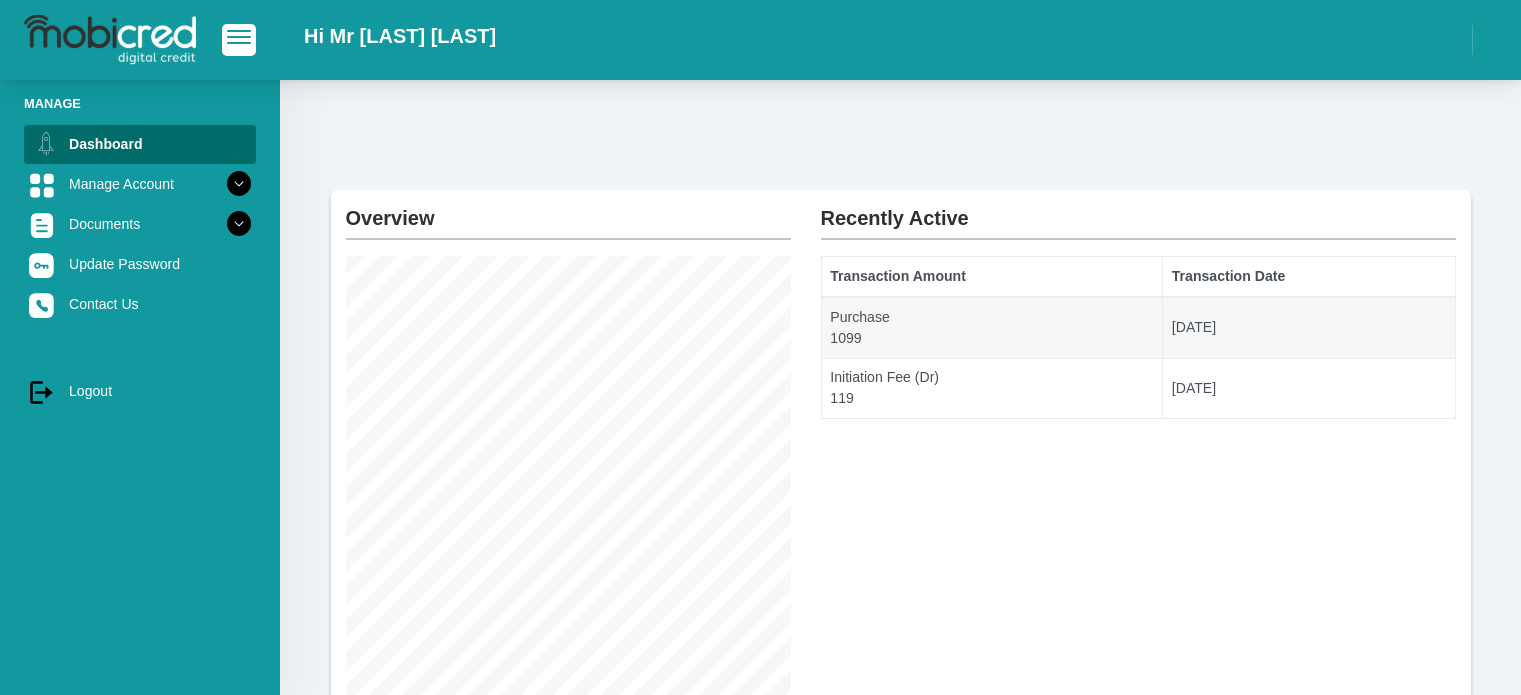 scroll, scrollTop: 0, scrollLeft: 0, axis: both 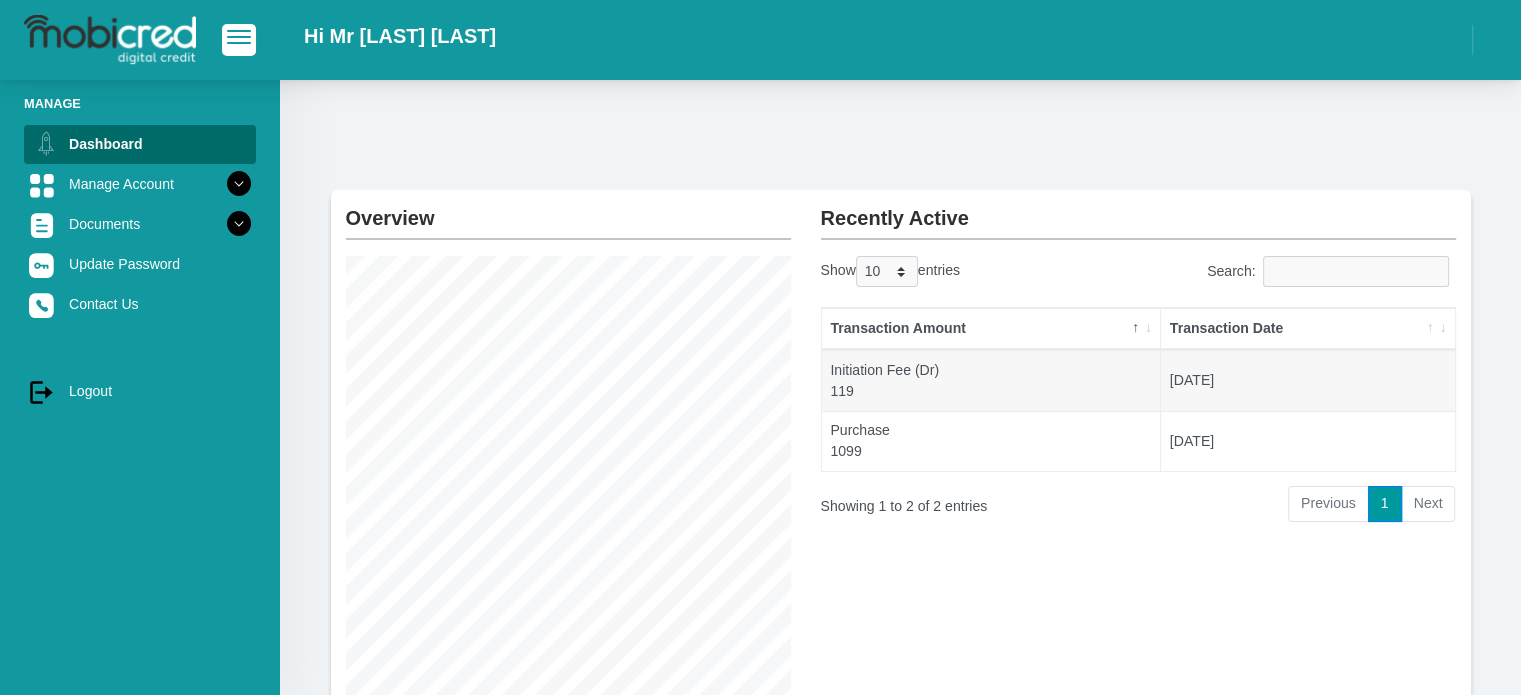 click on "Next" at bounding box center (1429, 504) 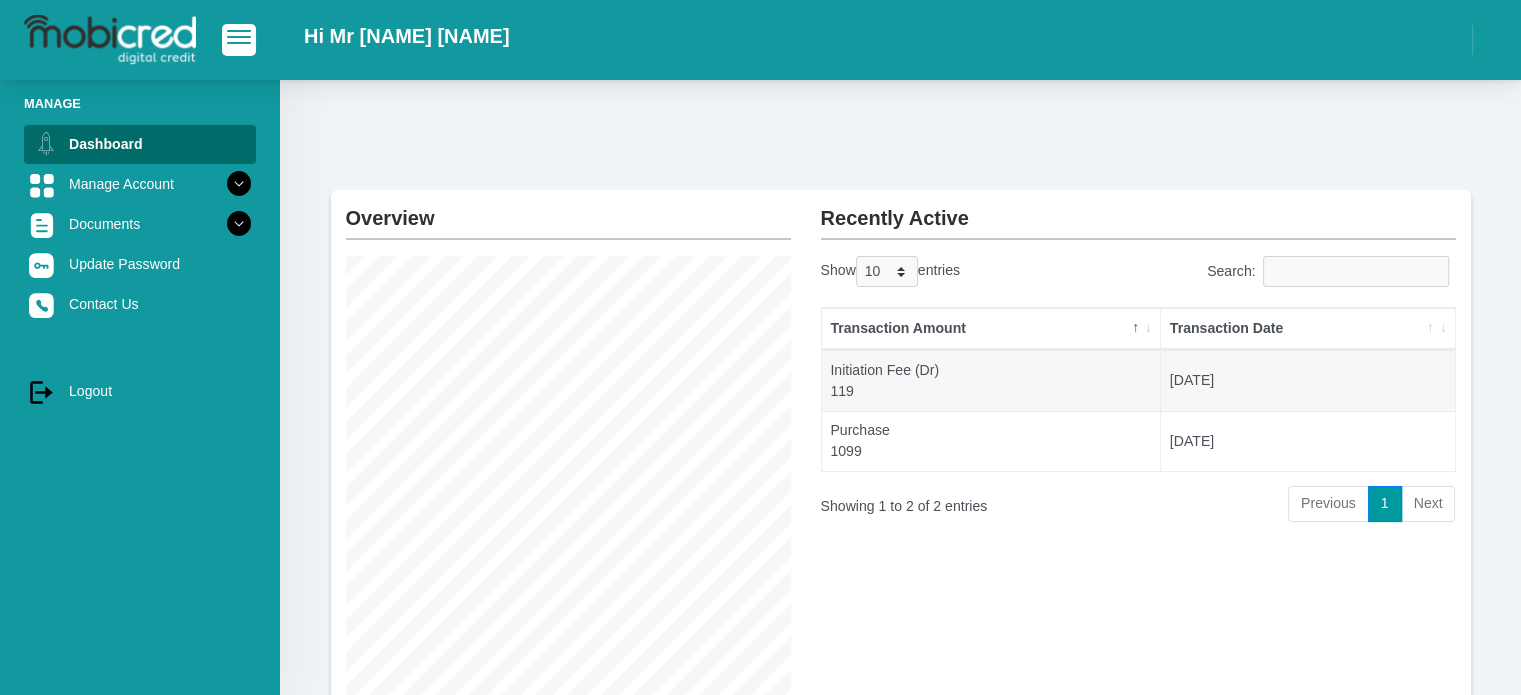 scroll, scrollTop: 0, scrollLeft: 0, axis: both 